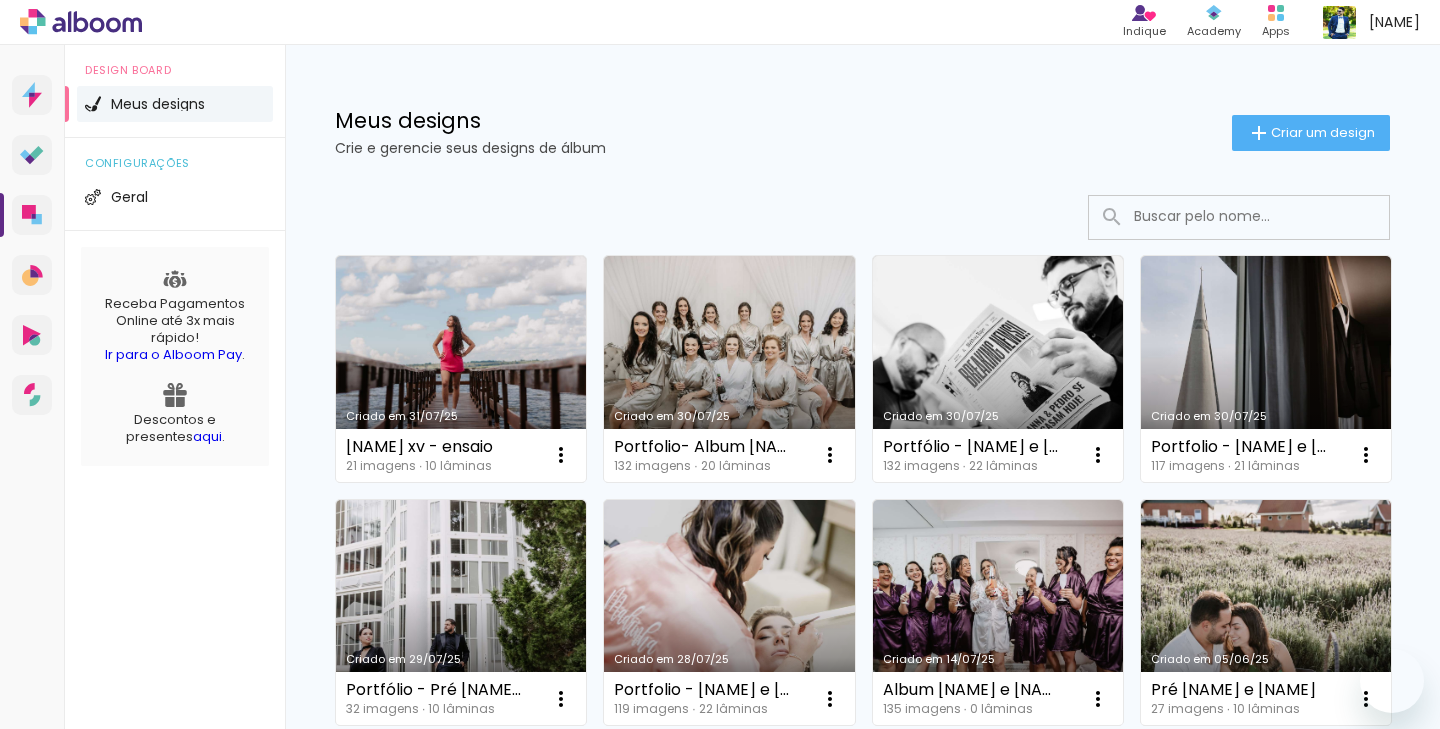 scroll, scrollTop: 0, scrollLeft: 0, axis: both 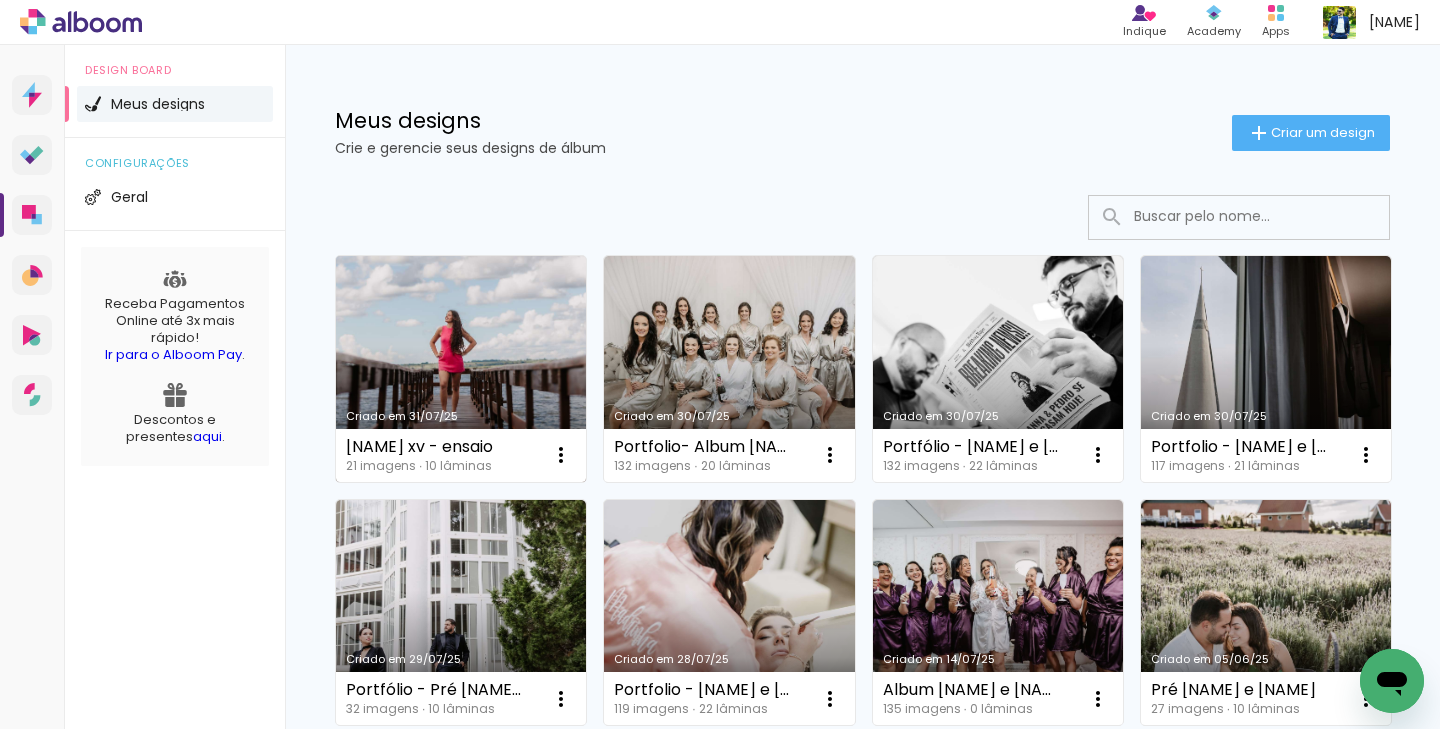 click on "Criado em 31/07/25" at bounding box center (461, 369) 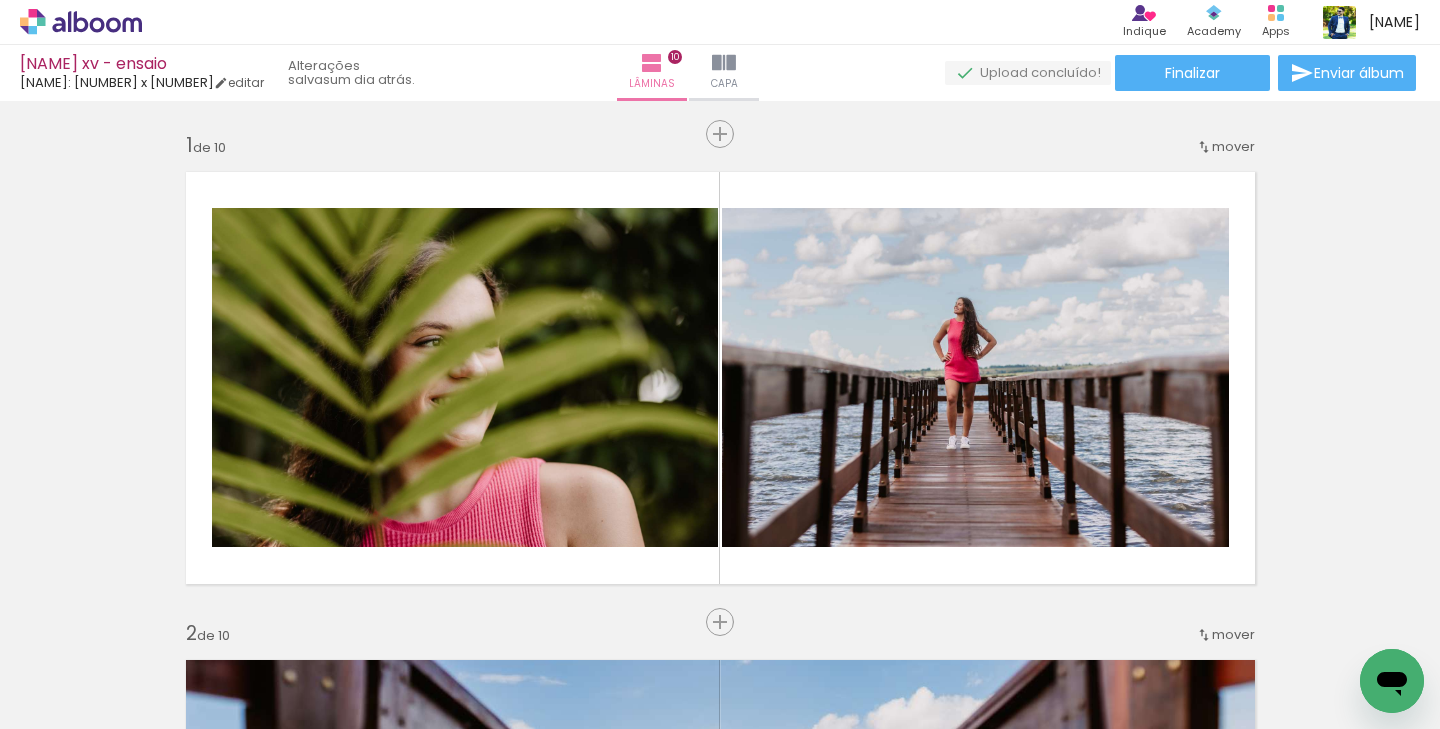 click on "[NAME]: [NUMBER] x [NUMBER]" at bounding box center (117, 82) 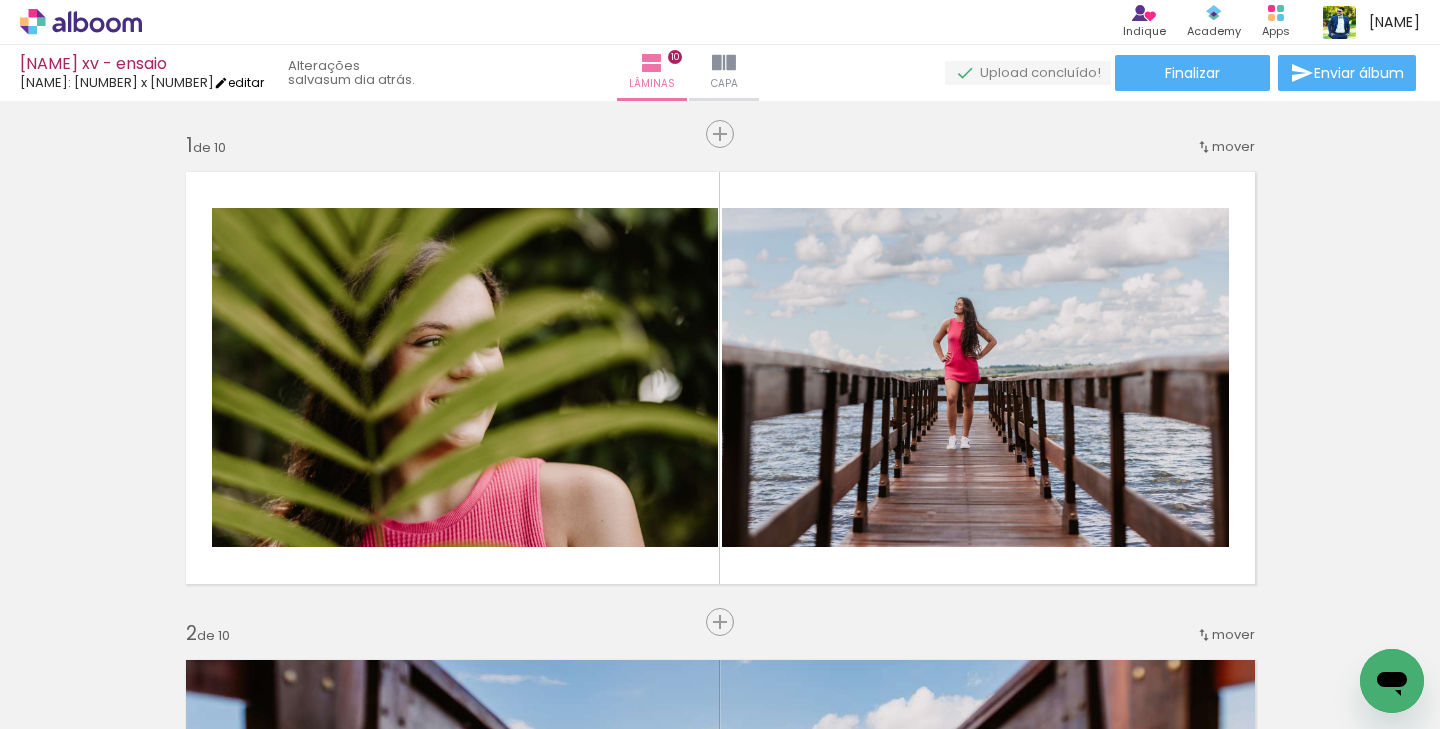click on "editar" at bounding box center [239, 82] 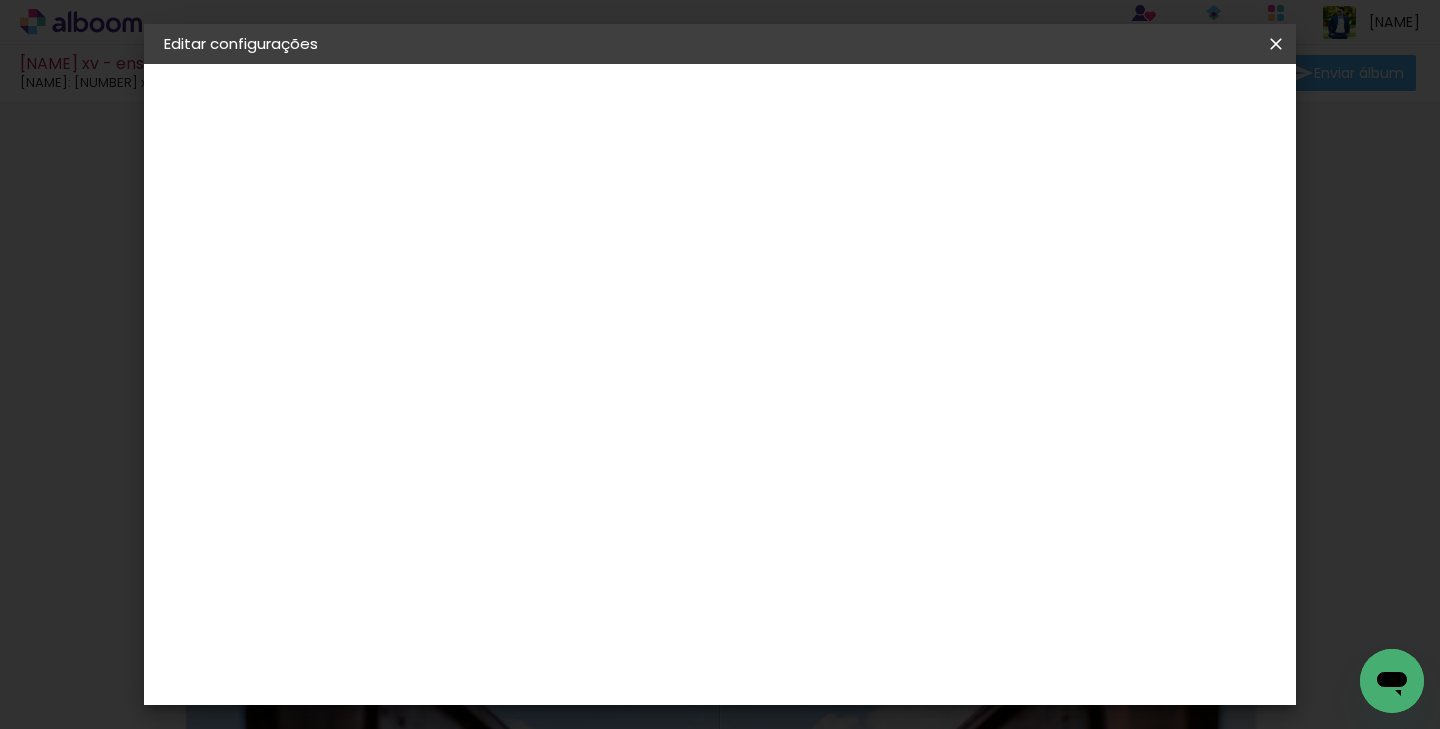 click on "24 x 60" at bounding box center (199, 292) 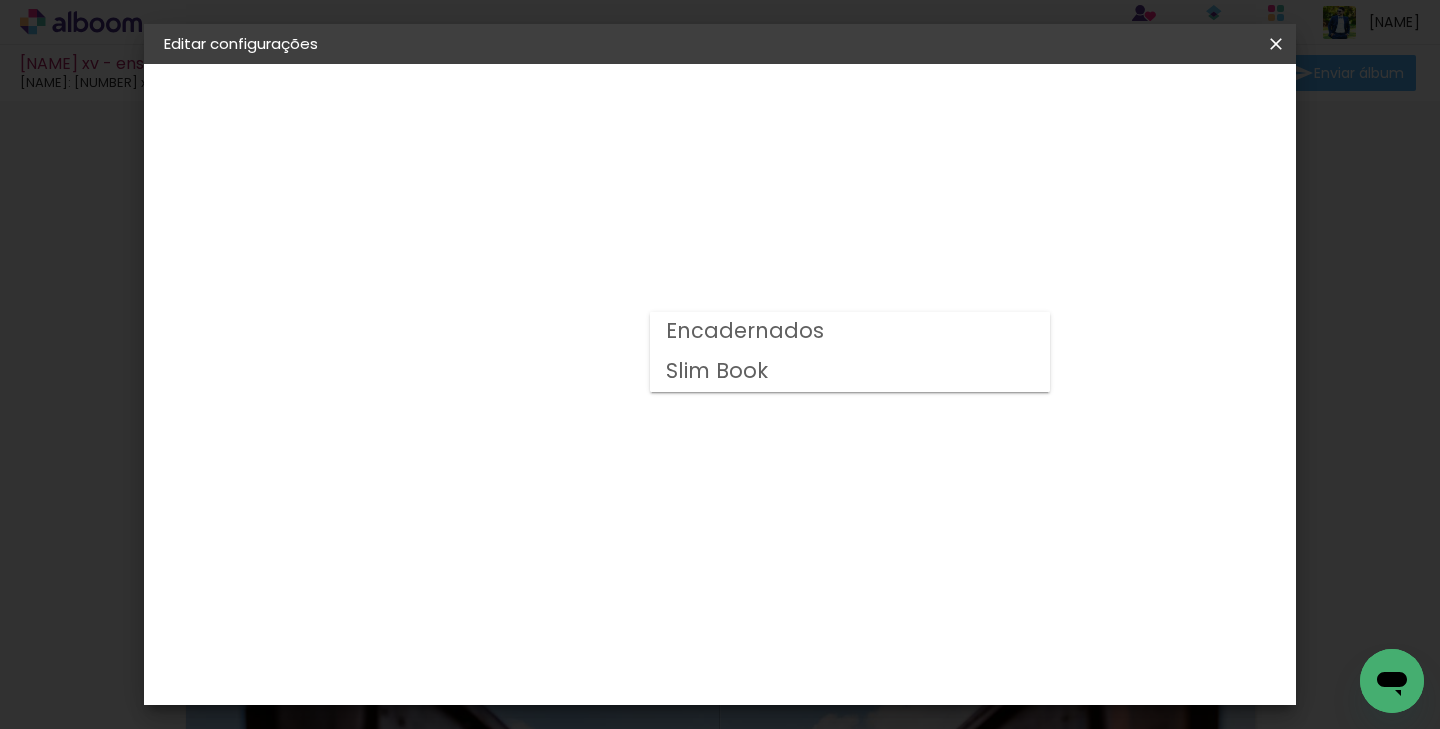 click on "Slim Book" at bounding box center [0, 0] 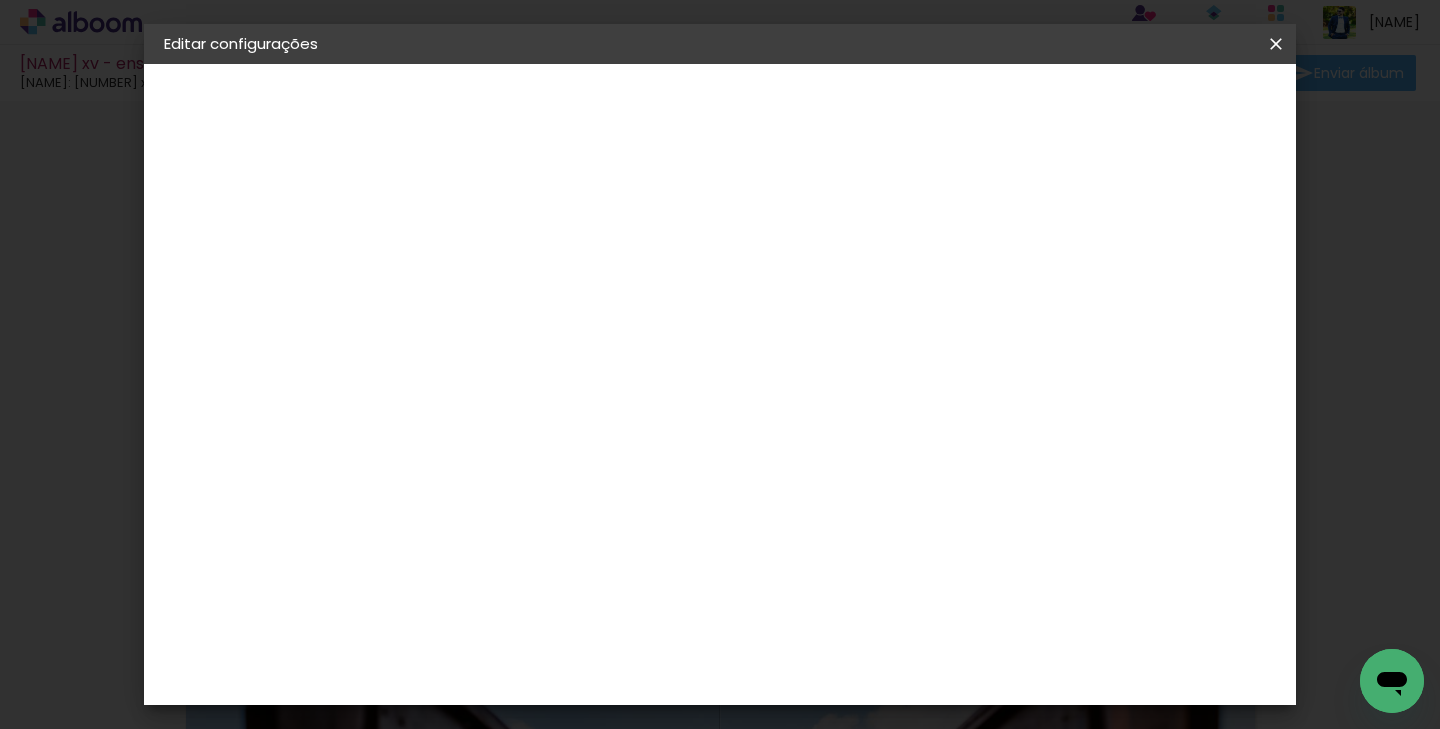 scroll, scrollTop: 145, scrollLeft: 0, axis: vertical 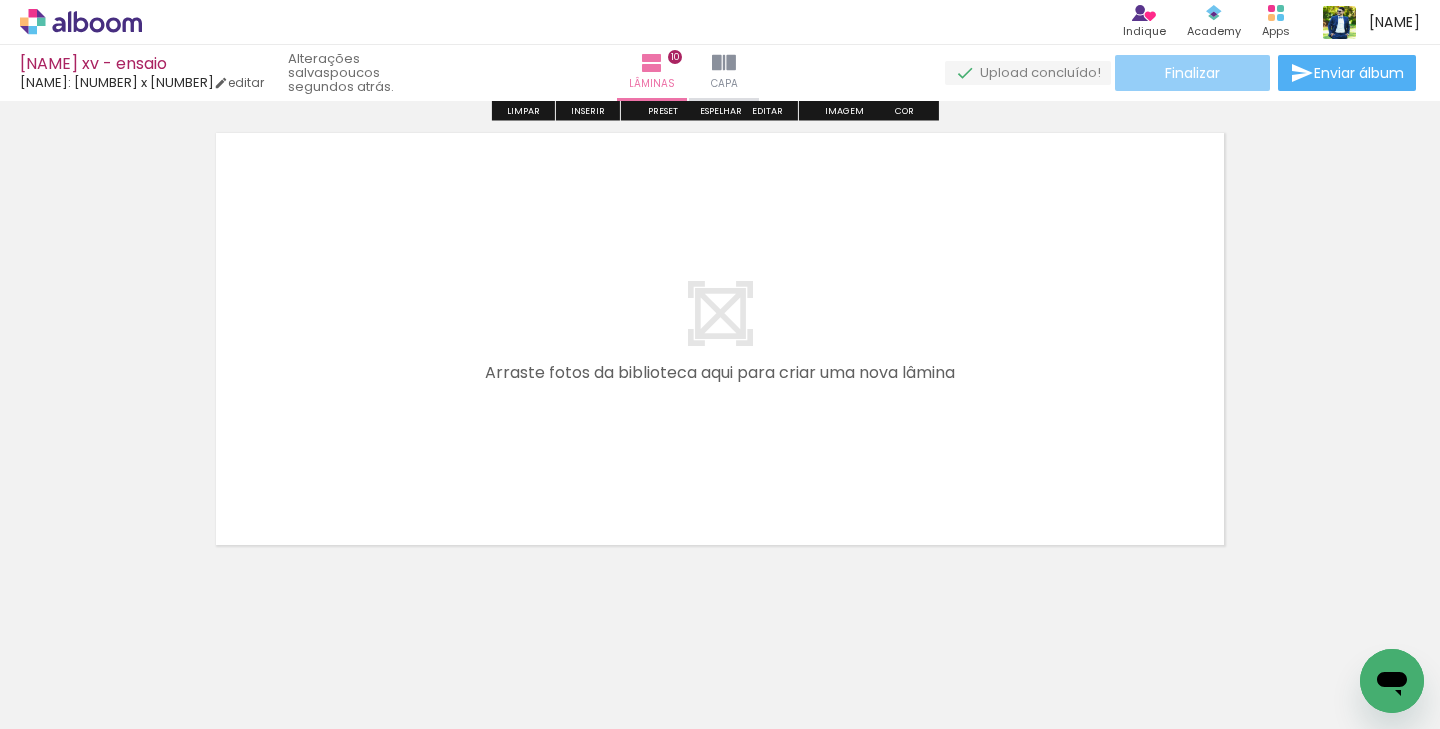 click on "Finalizar" 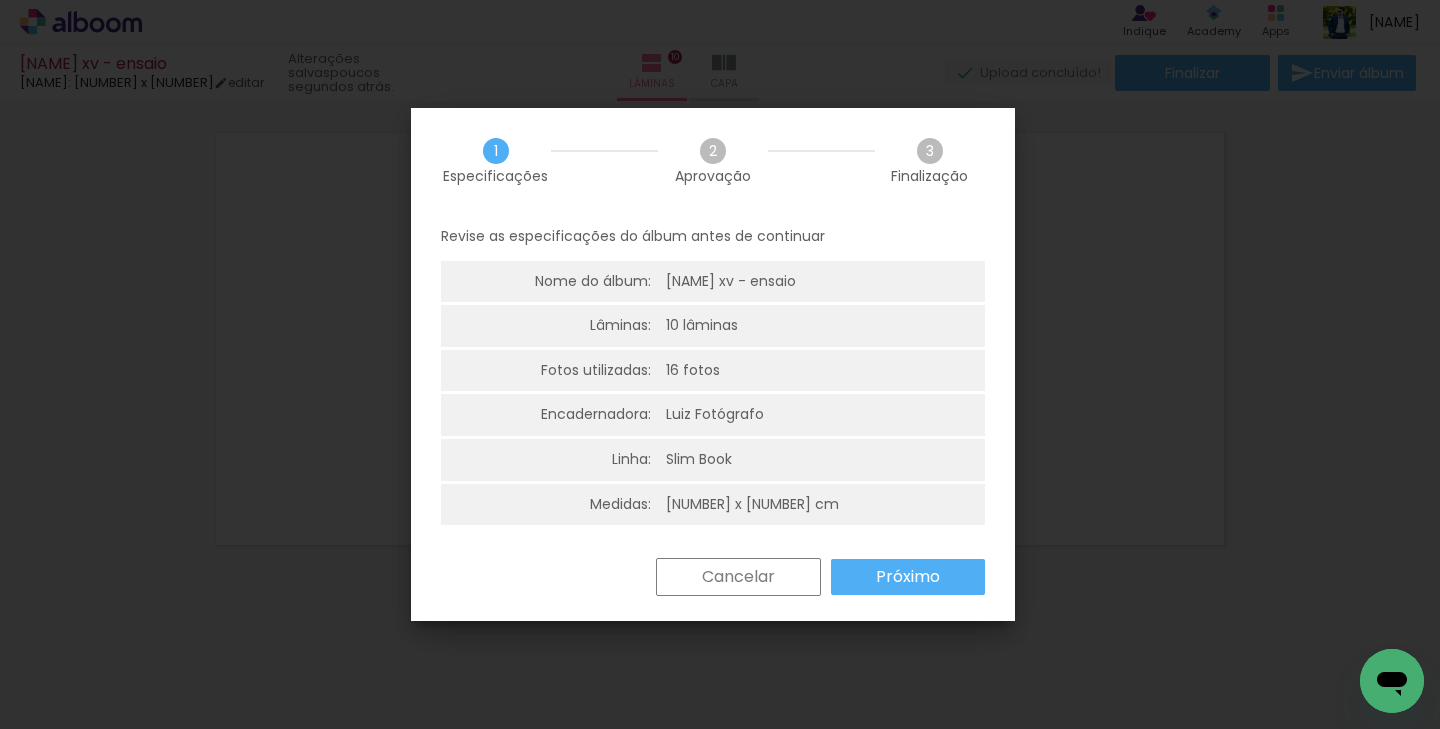 click on "Próximo" at bounding box center (0, 0) 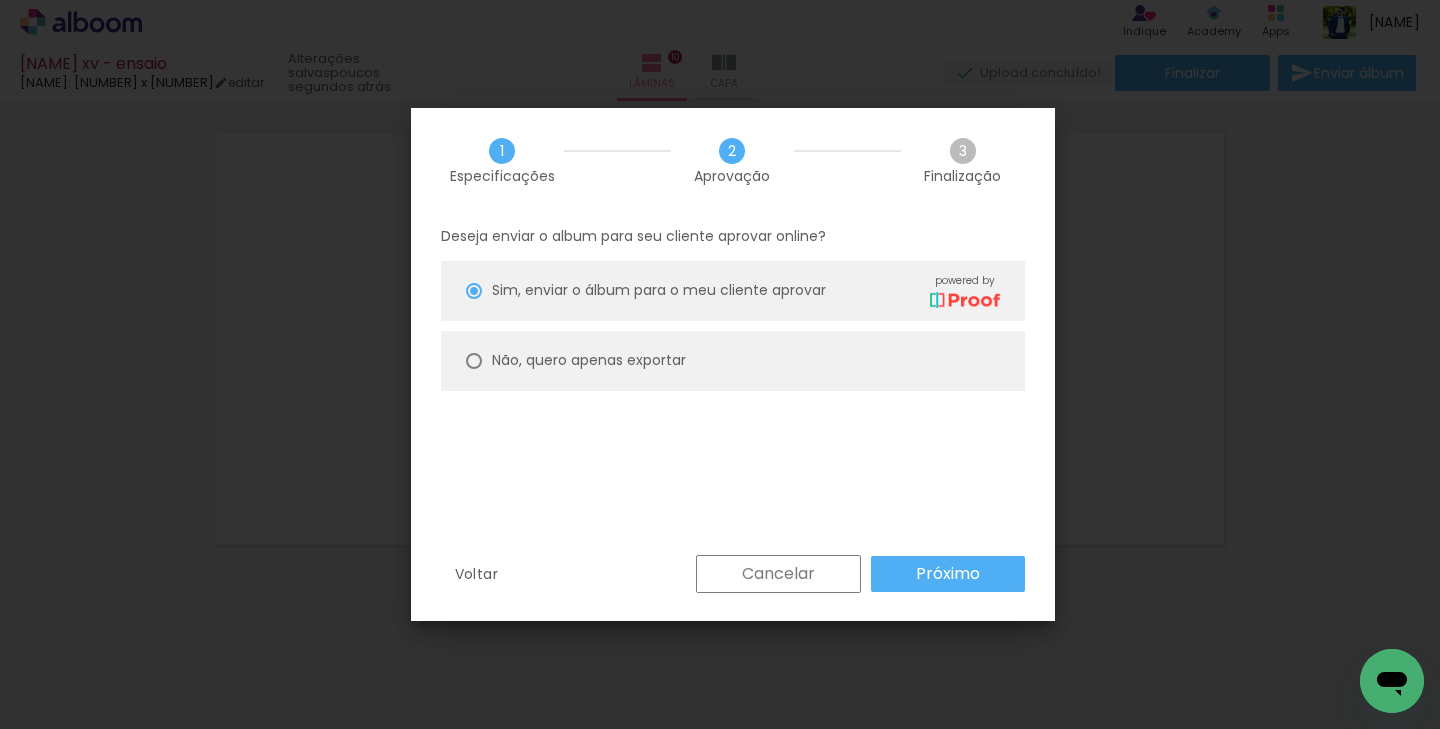 click on "Não, quero apenas exportar" at bounding box center [0, 0] 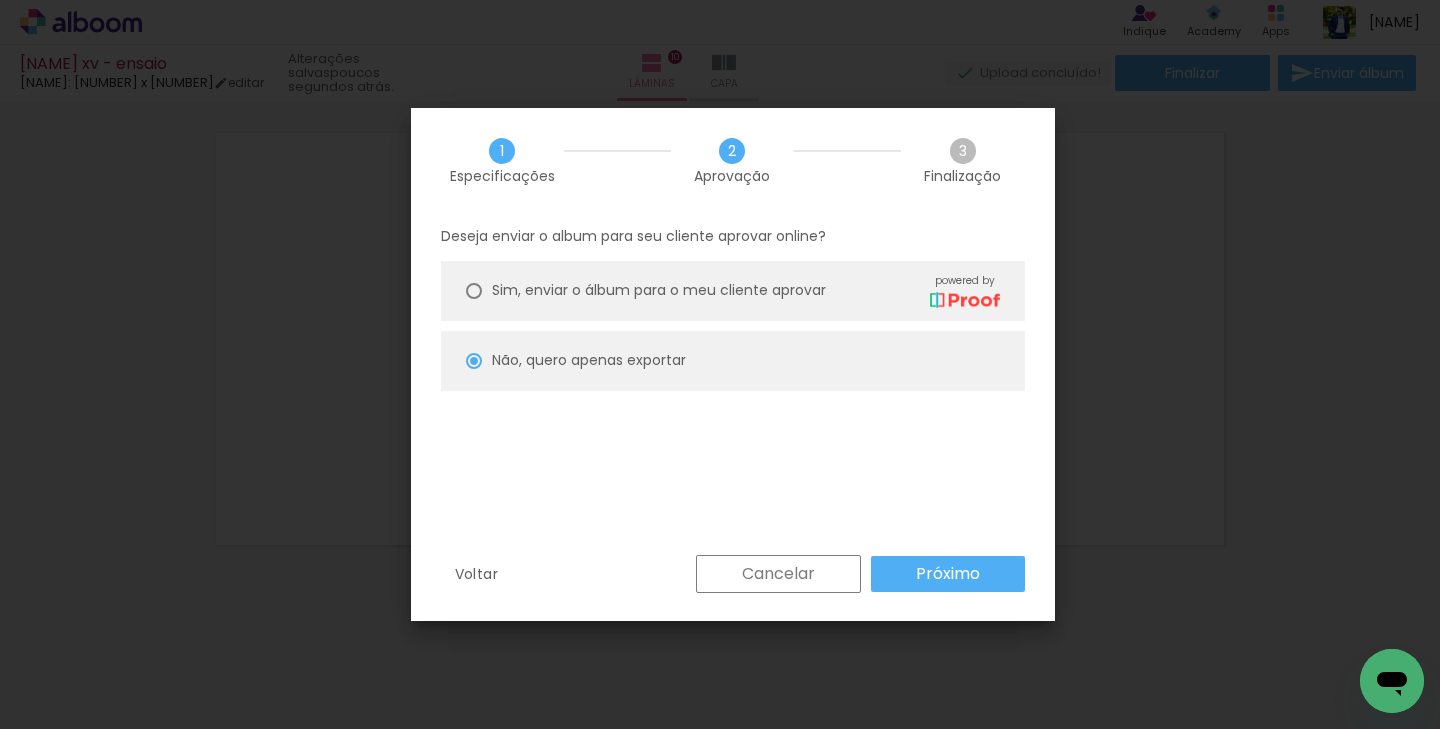 click on "Próximo" at bounding box center [0, 0] 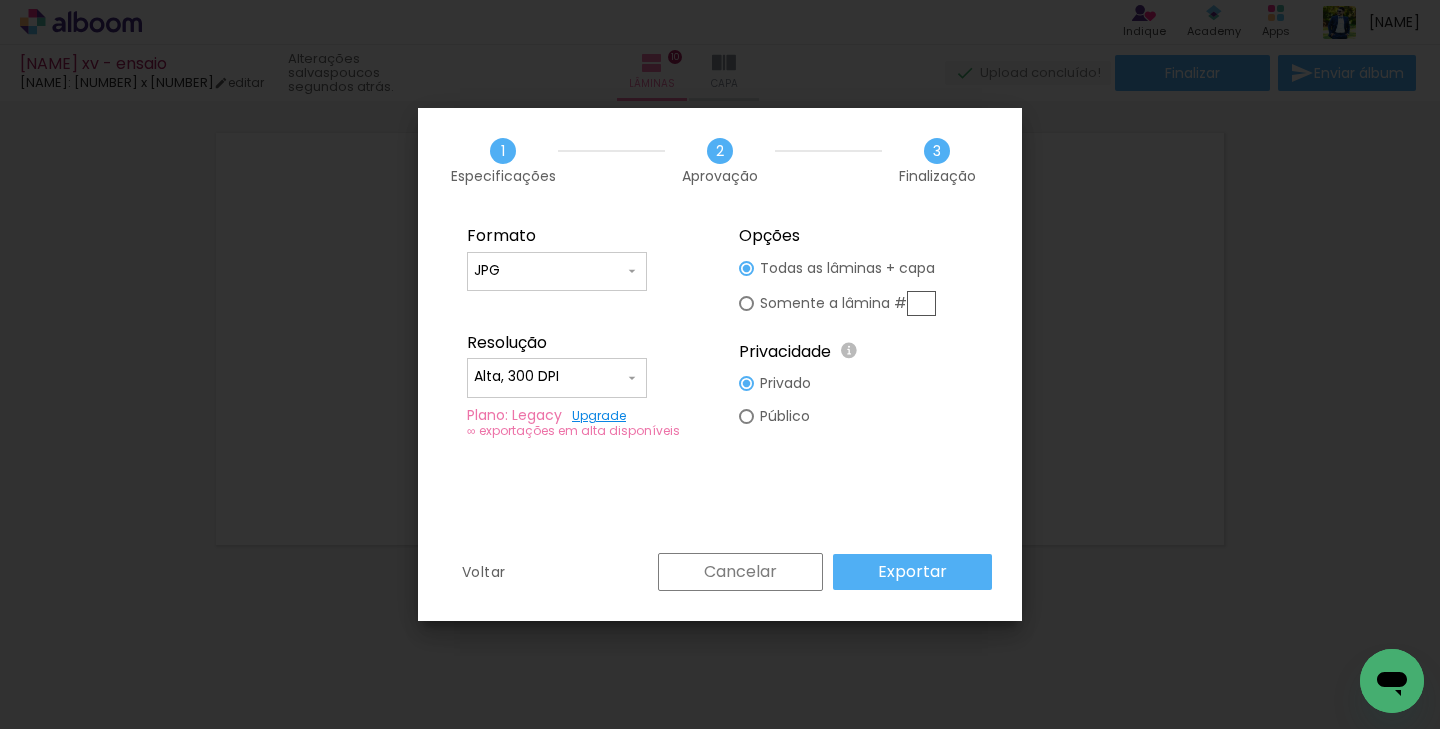 click on "Exportar" at bounding box center [0, 0] 